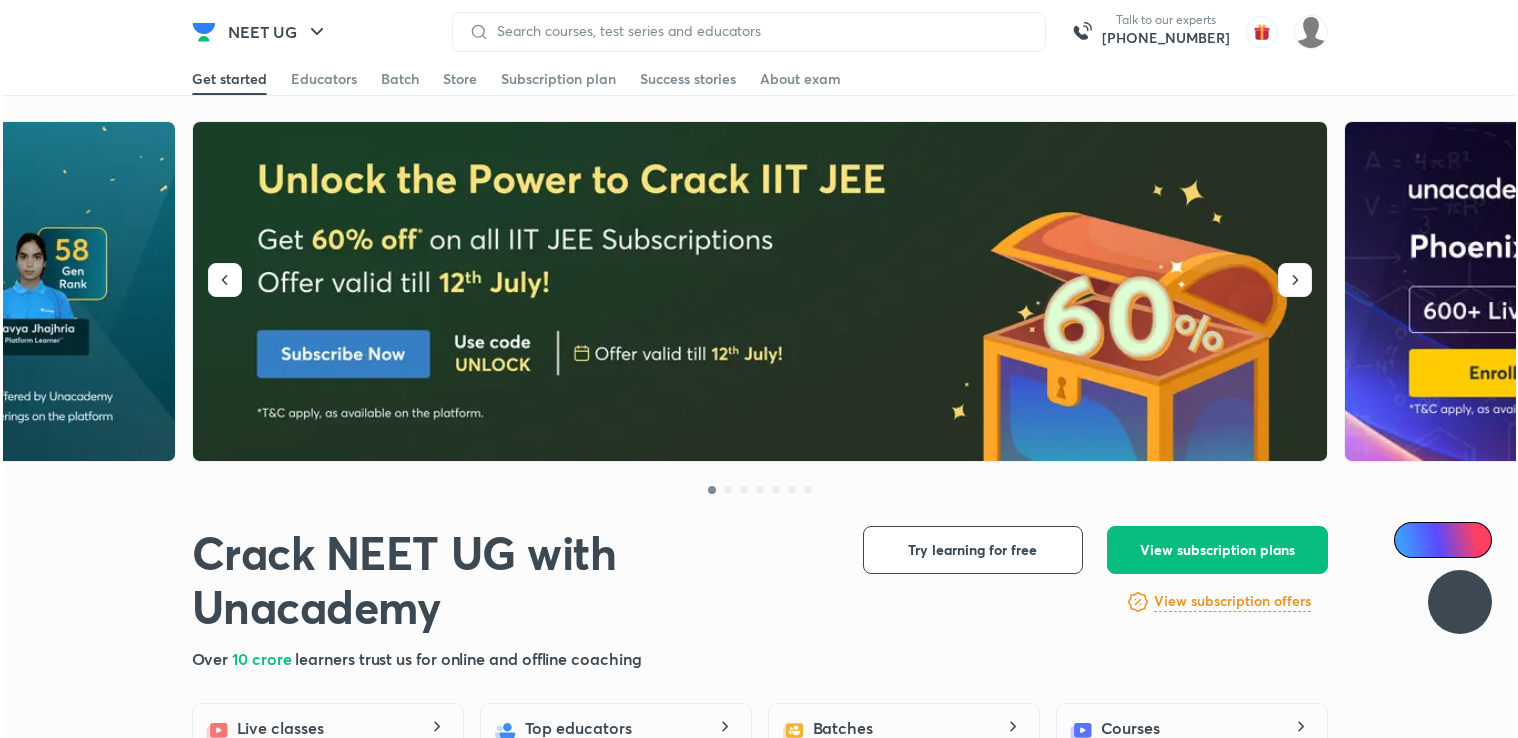 scroll, scrollTop: 0, scrollLeft: 0, axis: both 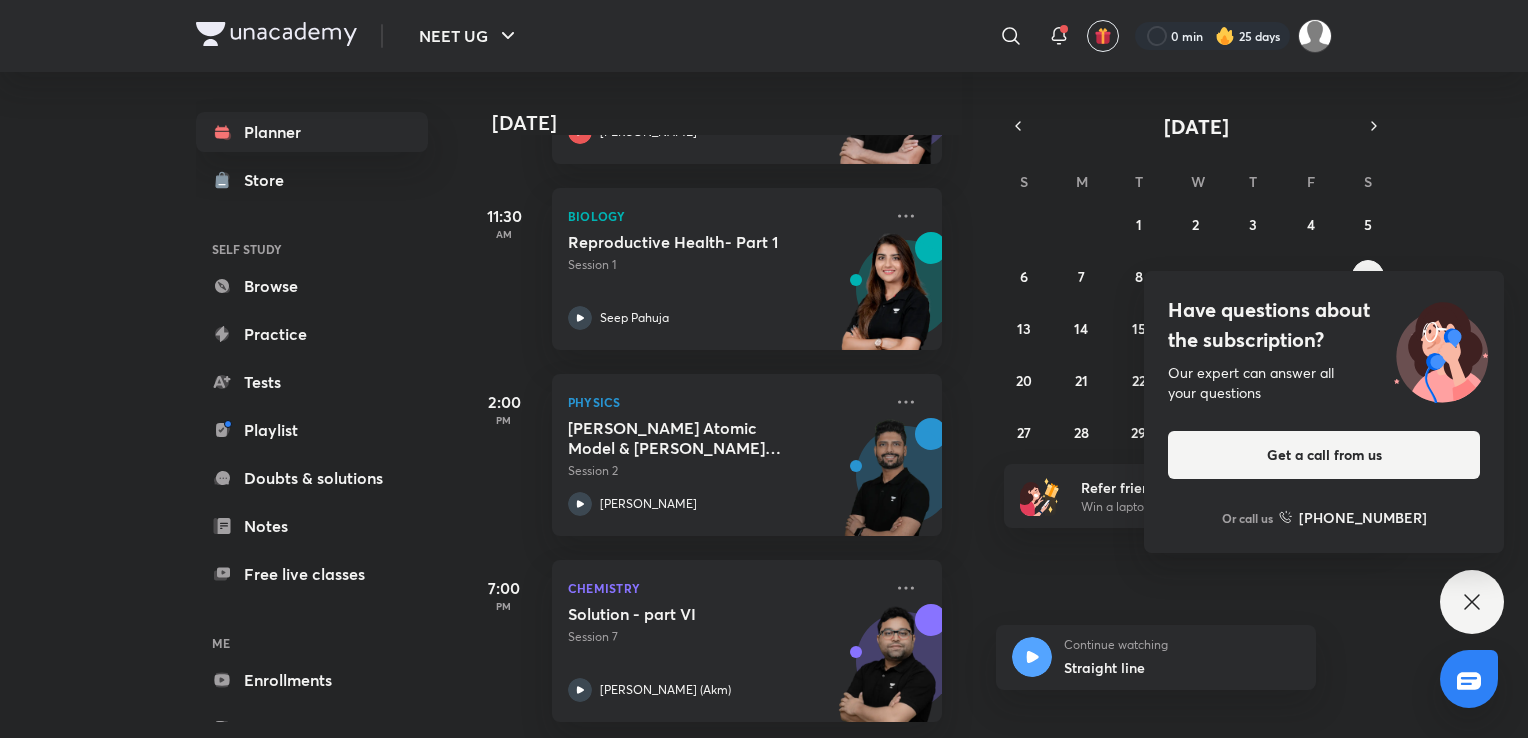 click 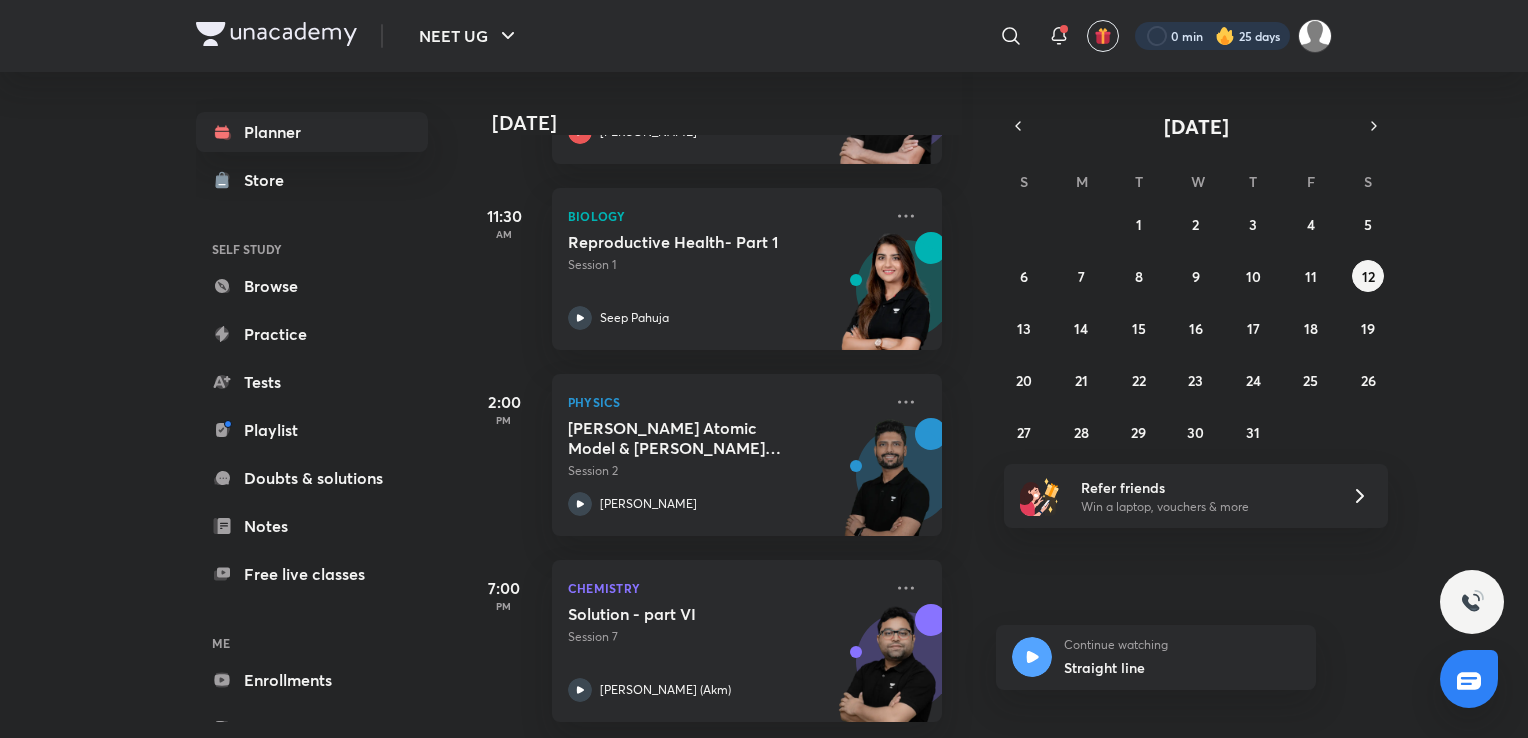 click at bounding box center [1212, 36] 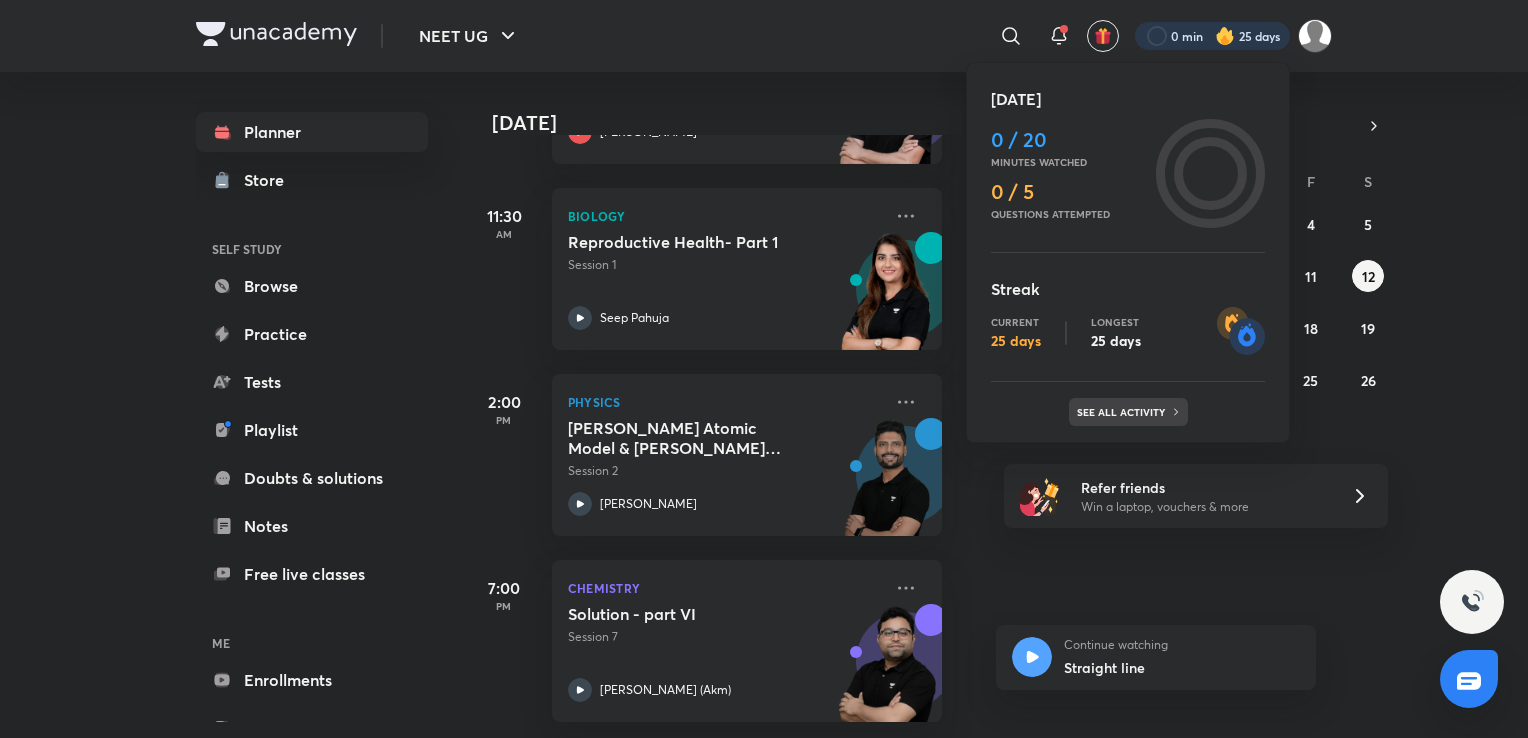 click on "See all activity" at bounding box center (1123, 412) 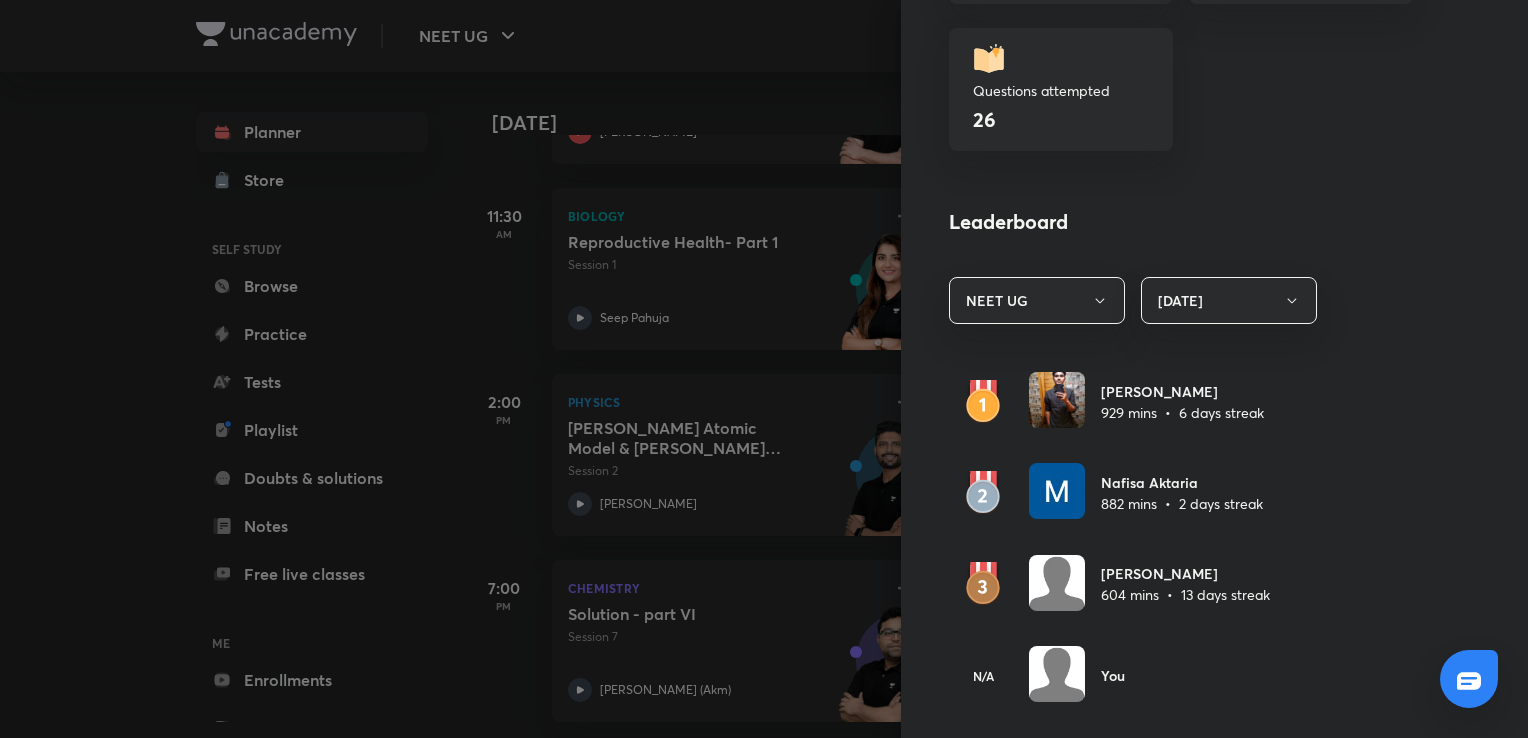 scroll, scrollTop: 923, scrollLeft: 0, axis: vertical 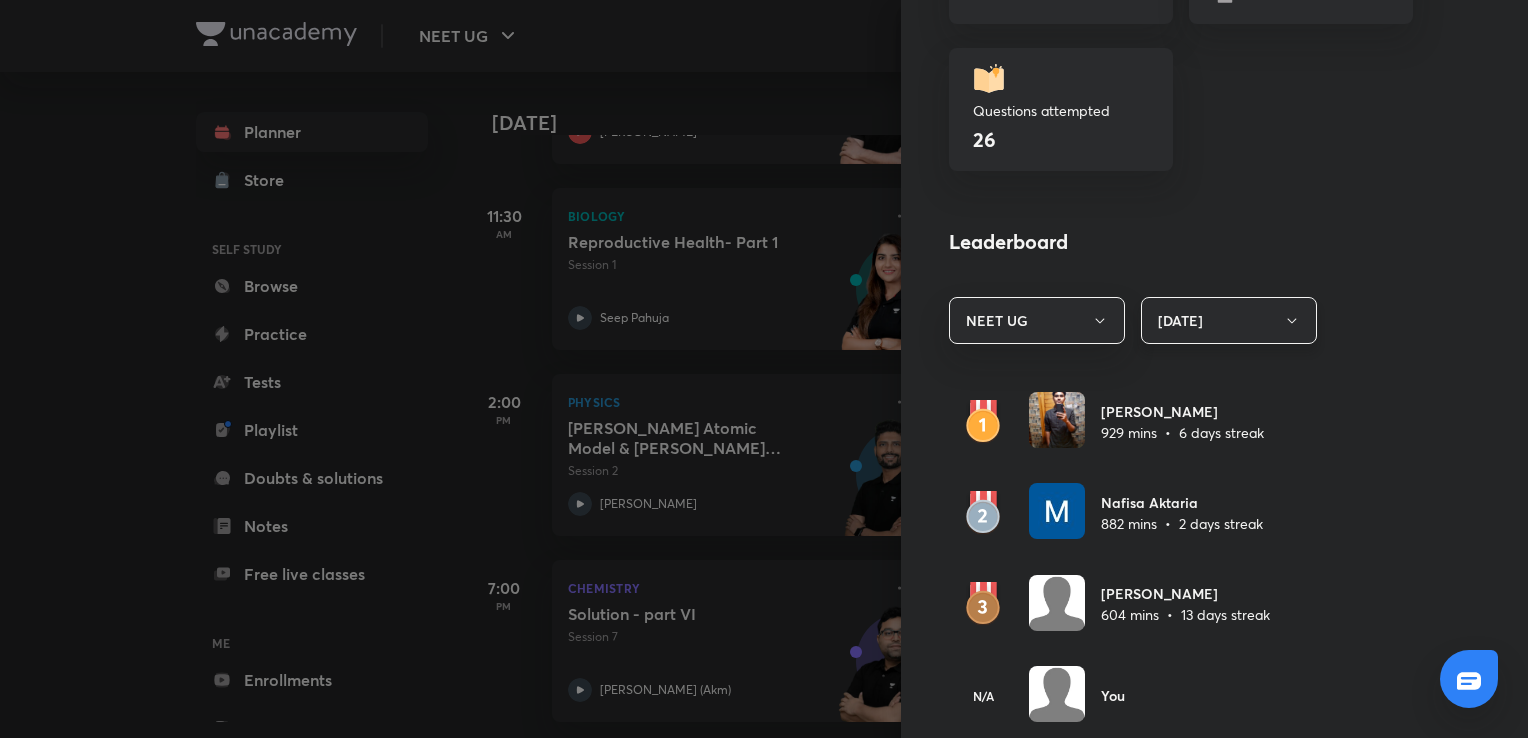 click on "[DATE]" at bounding box center [1229, 320] 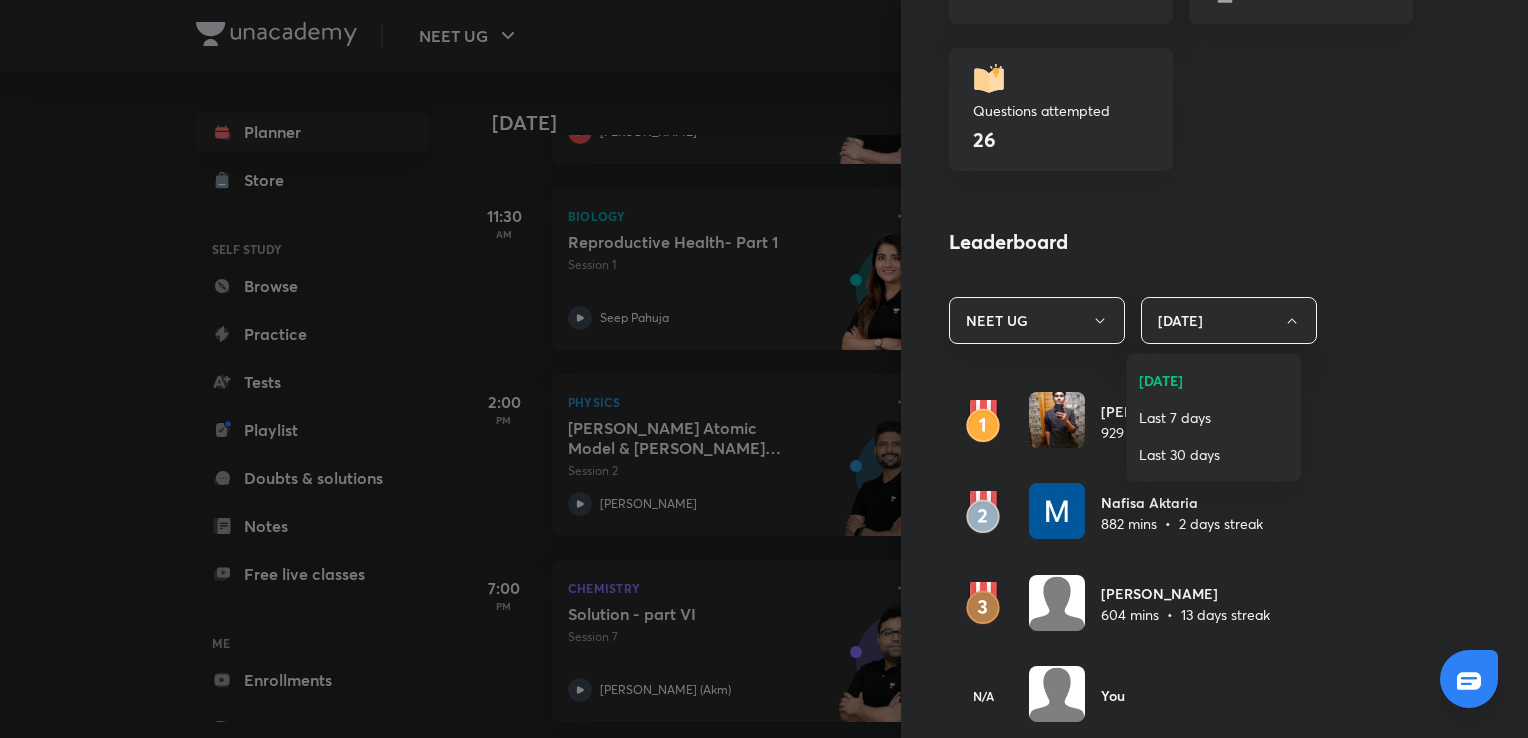 click on "Last 30 days" at bounding box center (1214, 454) 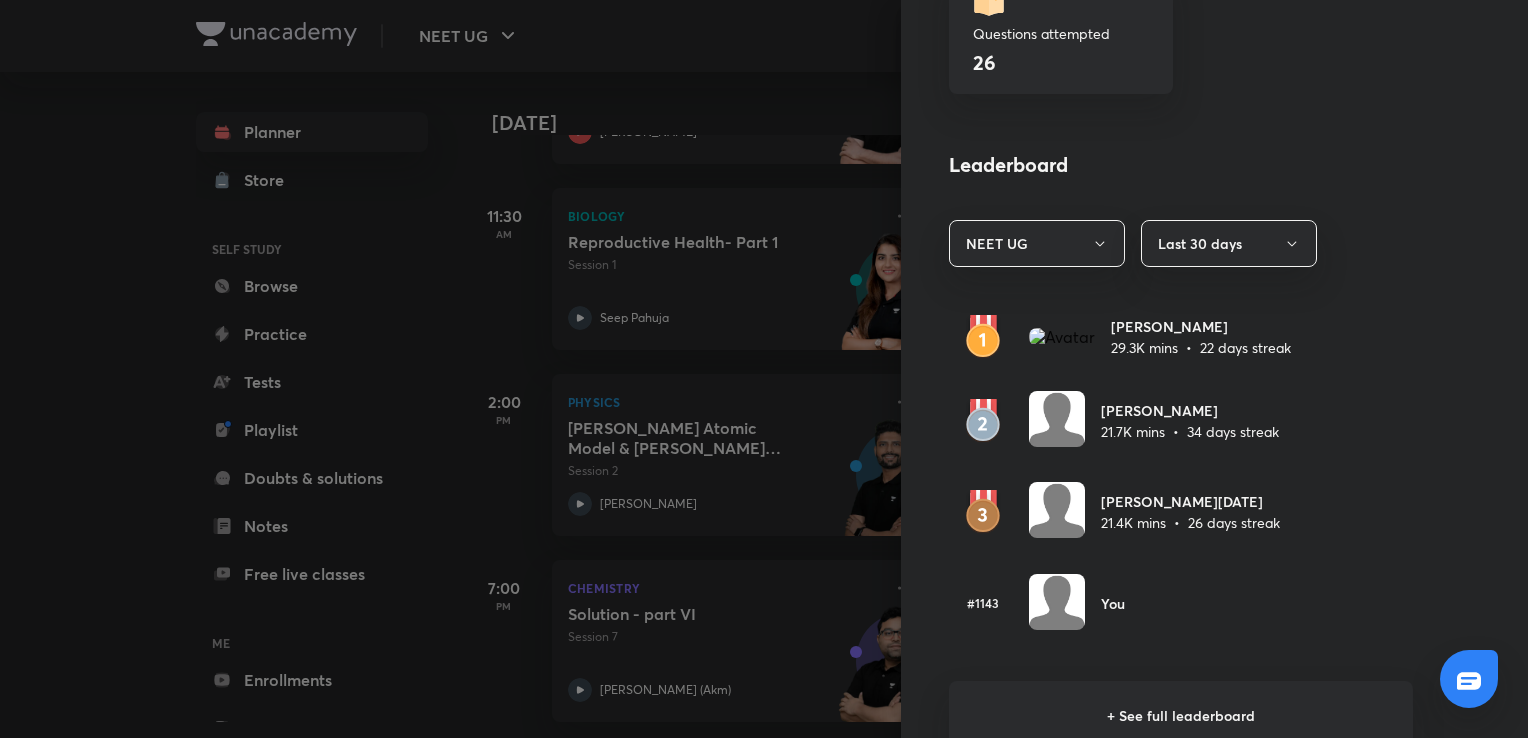 scroll, scrollTop: 1024, scrollLeft: 0, axis: vertical 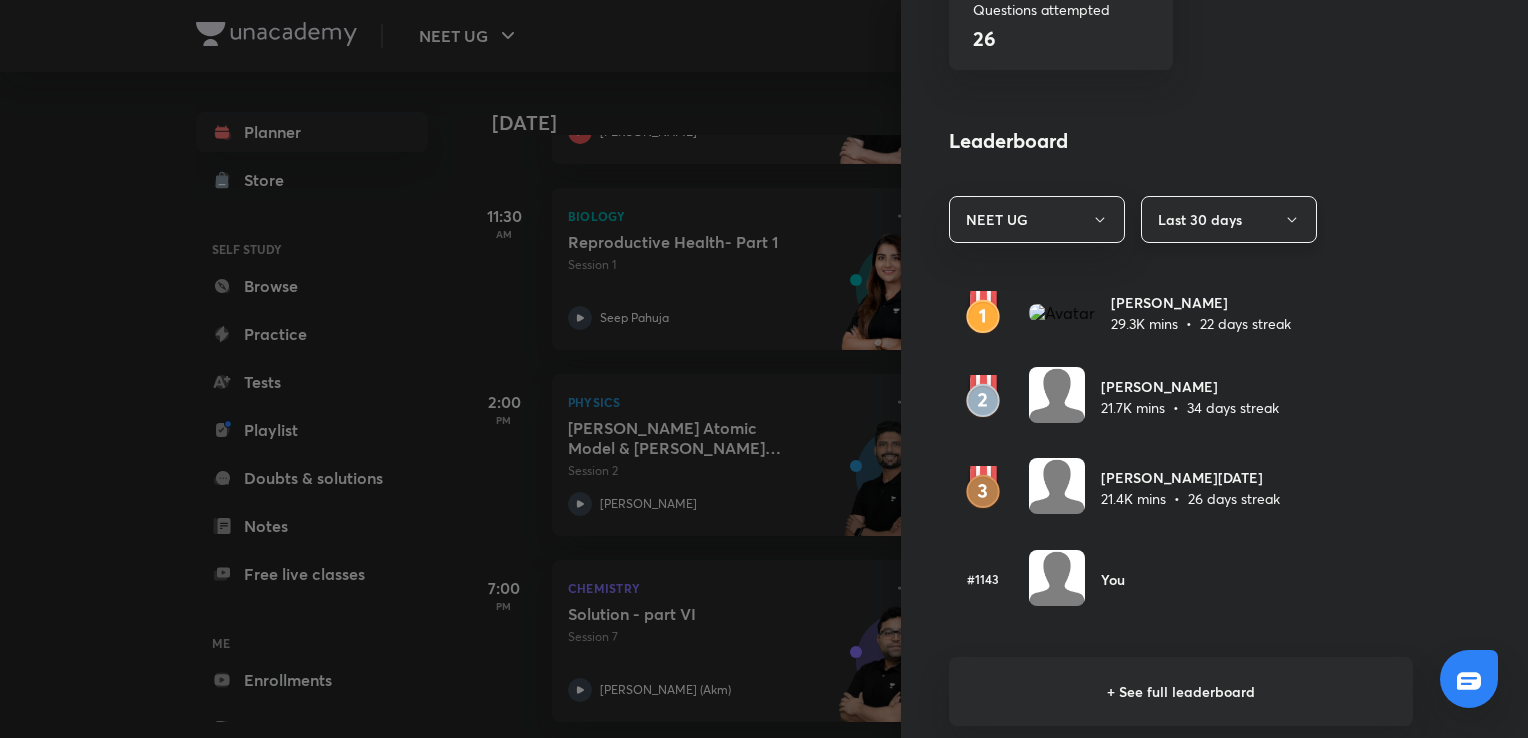click on "Last 30 days" at bounding box center (1229, 219) 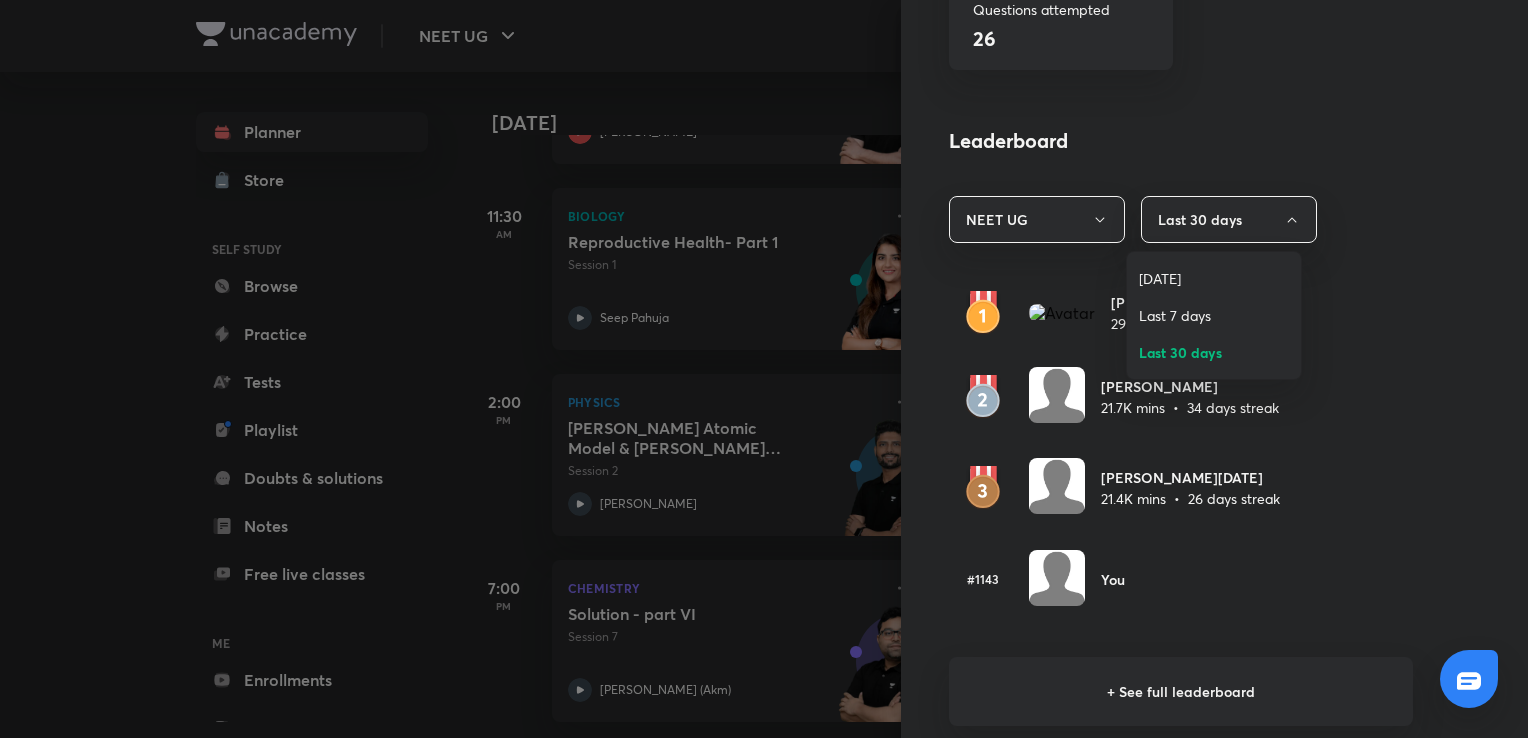 click on "[DATE]" at bounding box center [1214, 278] 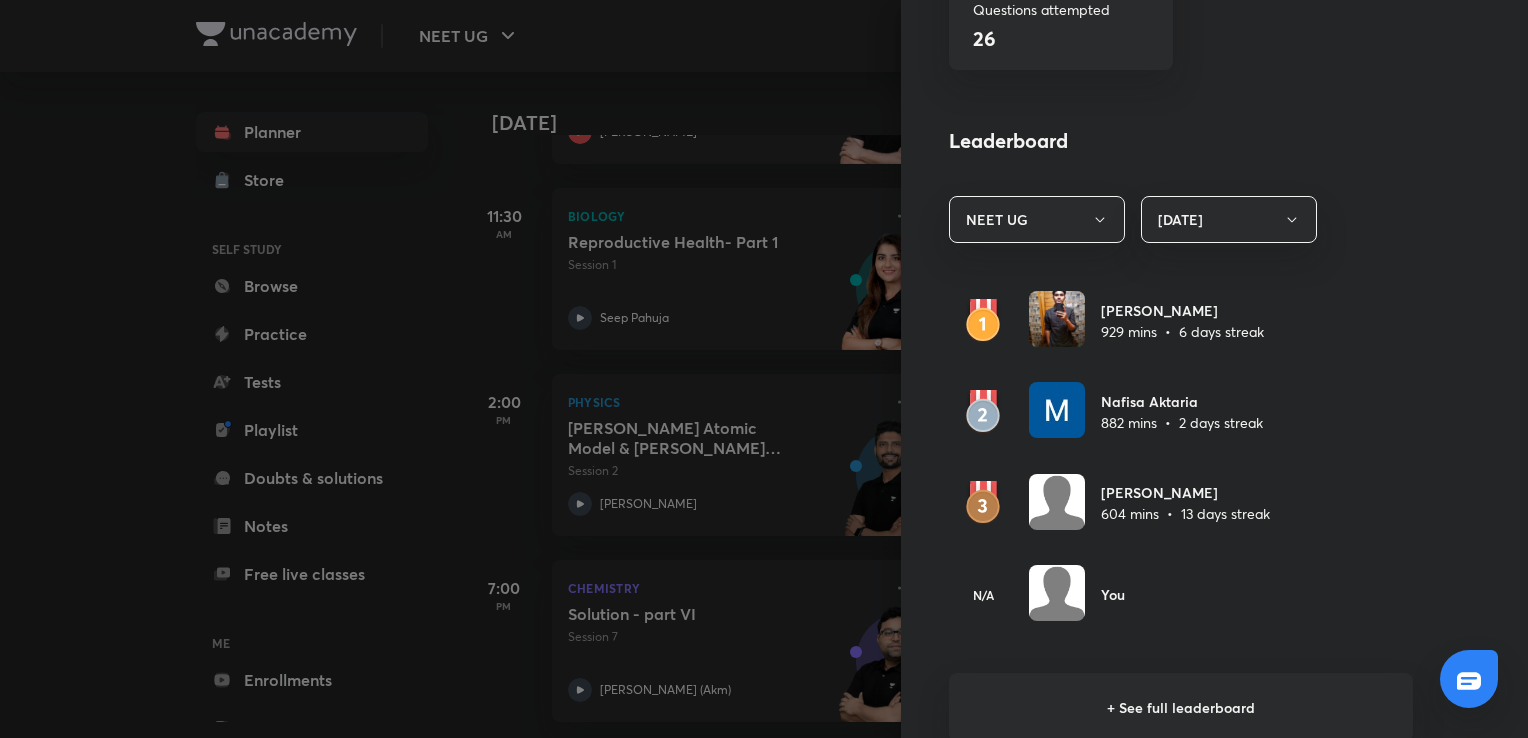 click at bounding box center [764, 369] 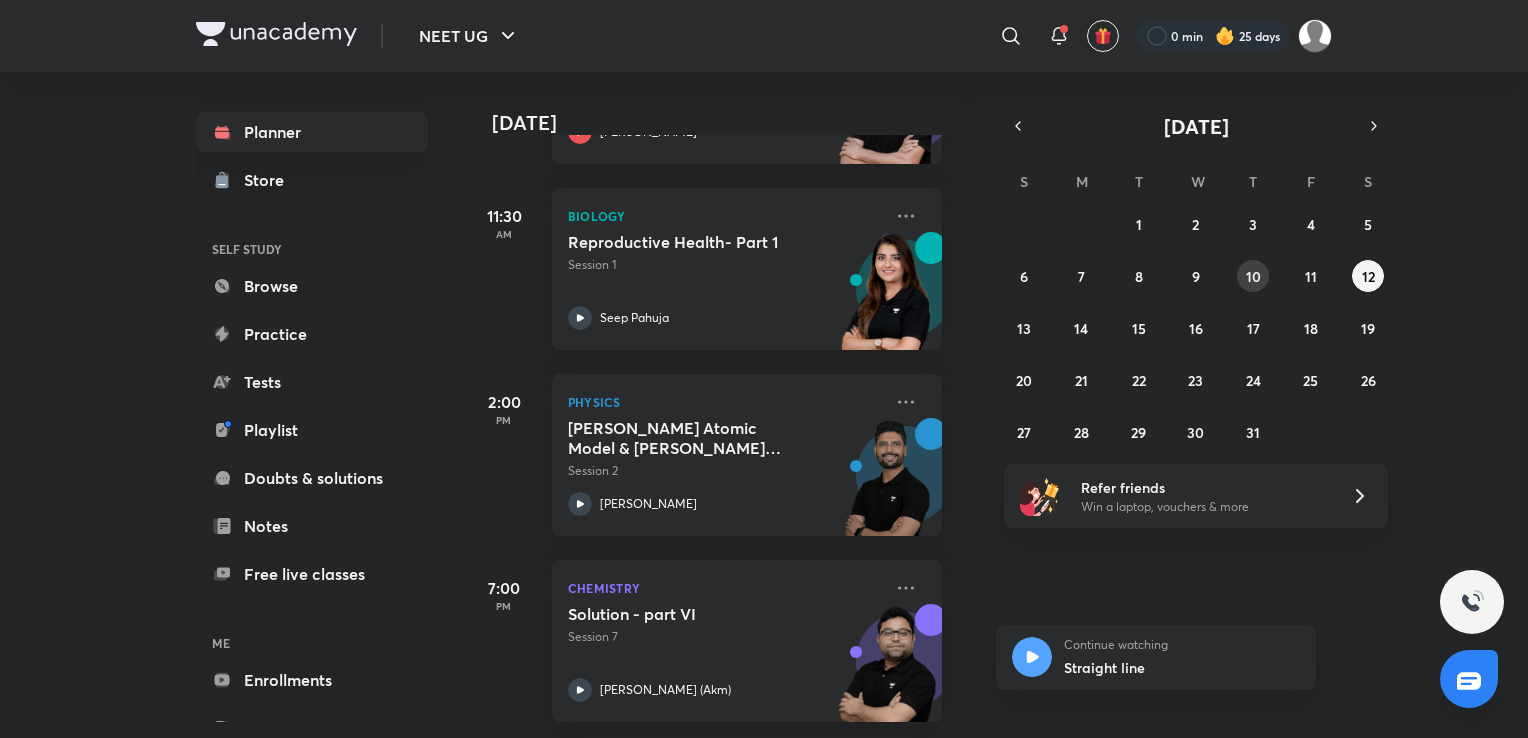 click on "10" at bounding box center (1253, 276) 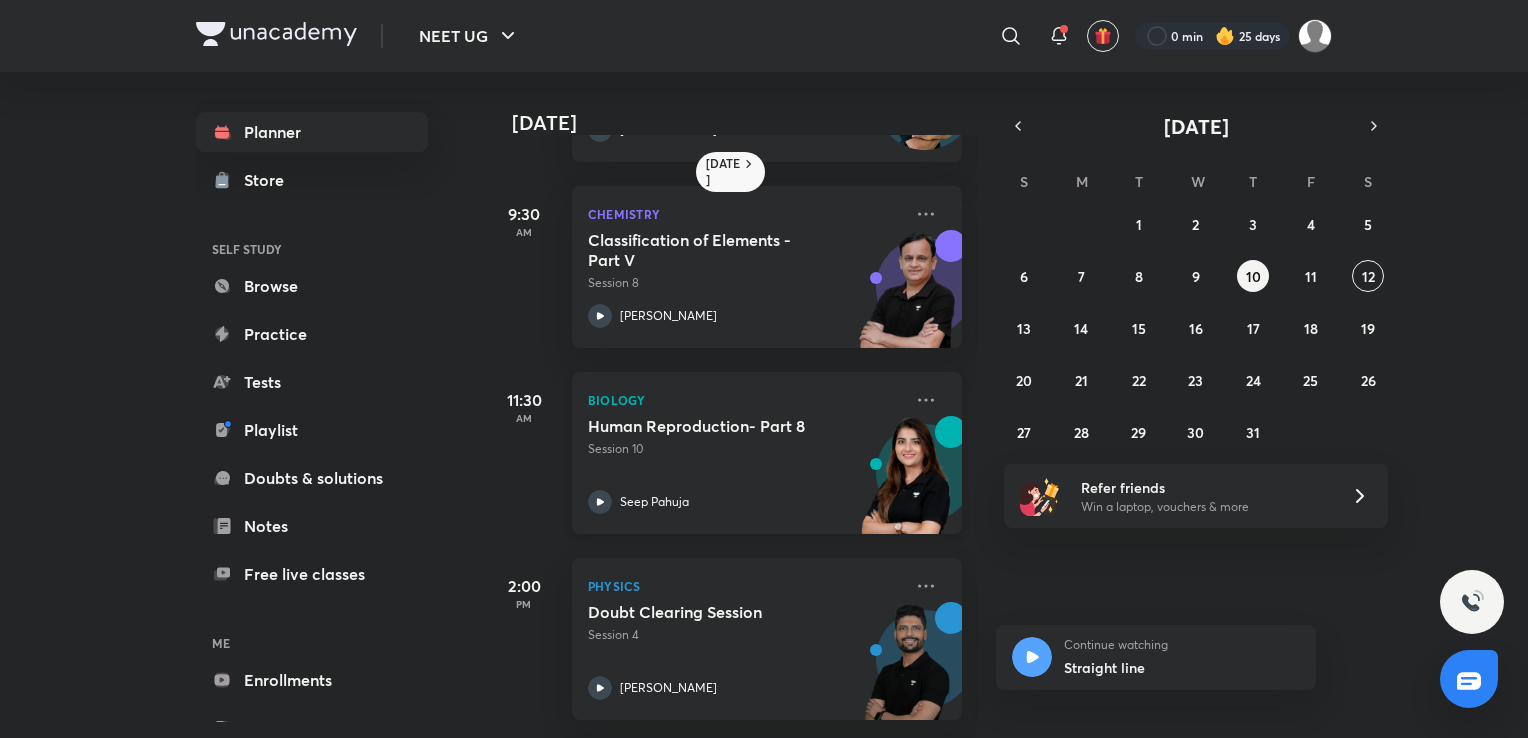 scroll, scrollTop: 348, scrollLeft: 0, axis: vertical 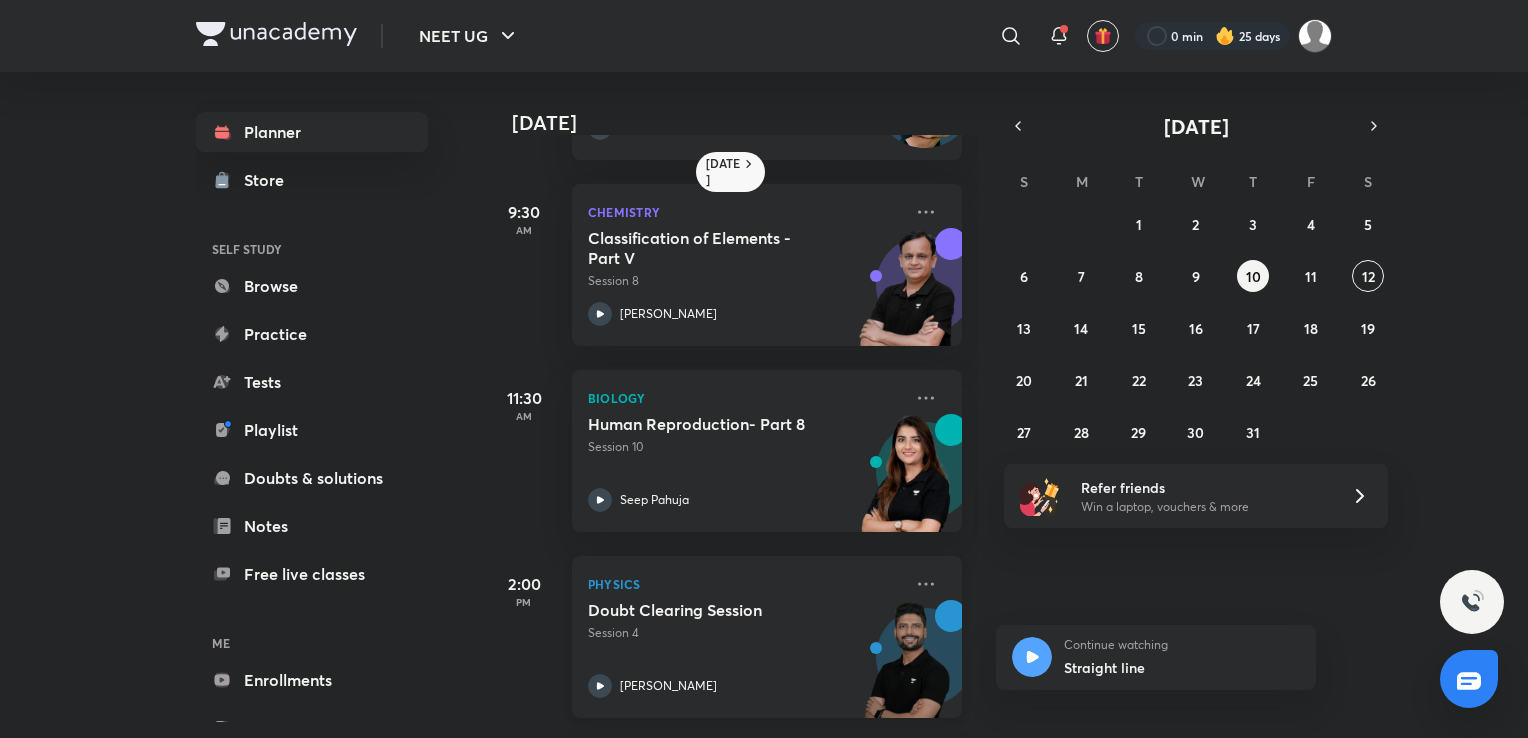 click on "Doubt Clearing Session Session 4 Prateek Jain" at bounding box center [745, 649] 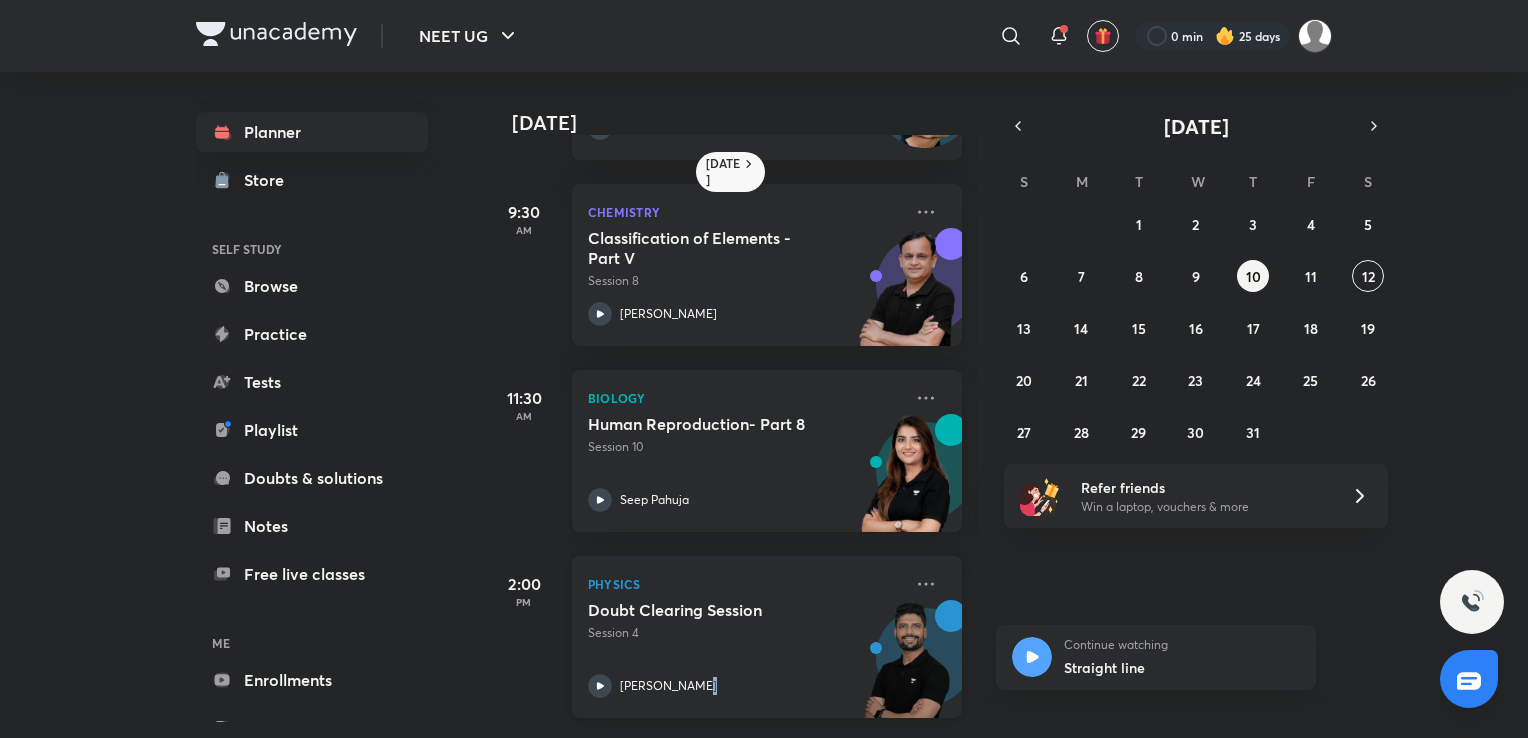 click on "Doubt Clearing Session Session 4 Prateek Jain" at bounding box center [745, 649] 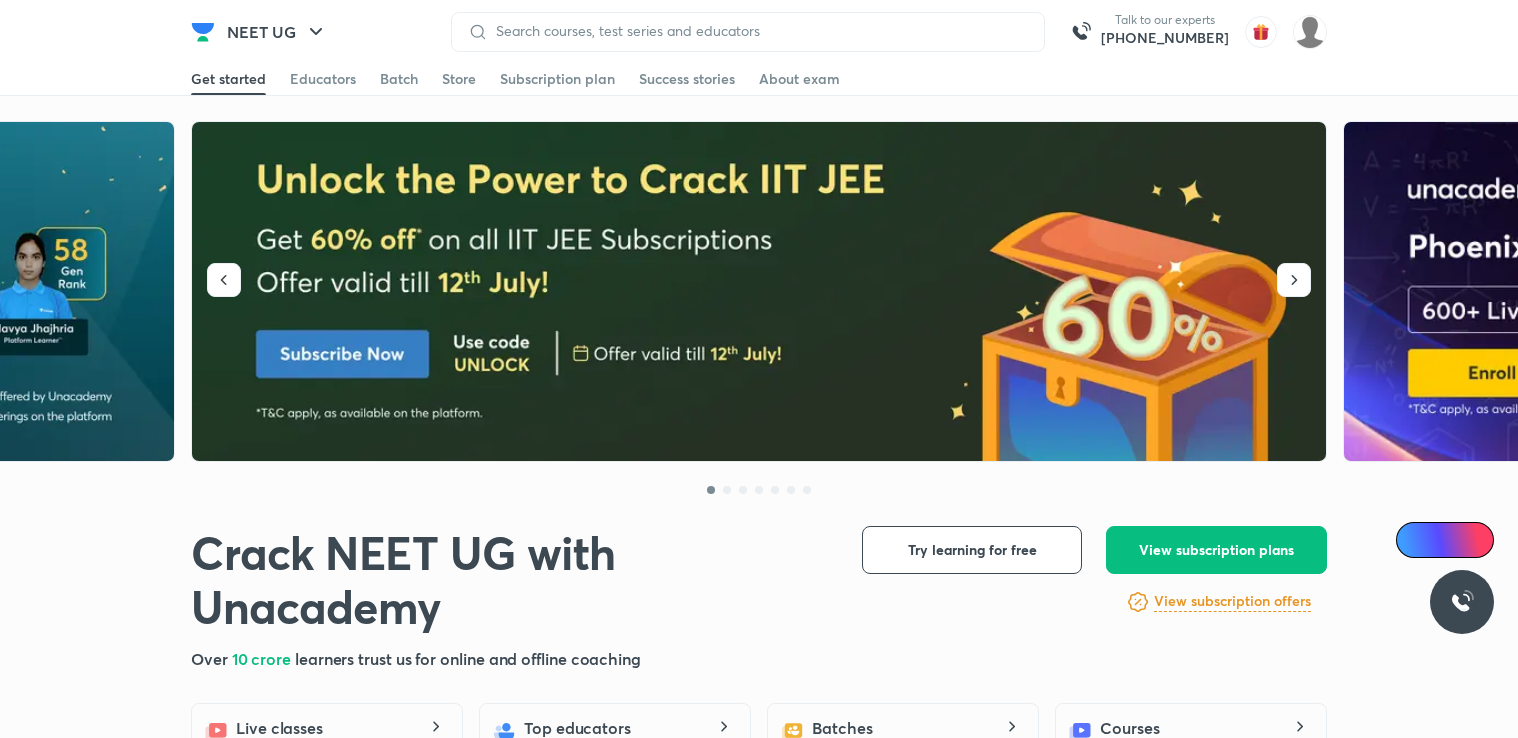 scroll, scrollTop: 0, scrollLeft: 0, axis: both 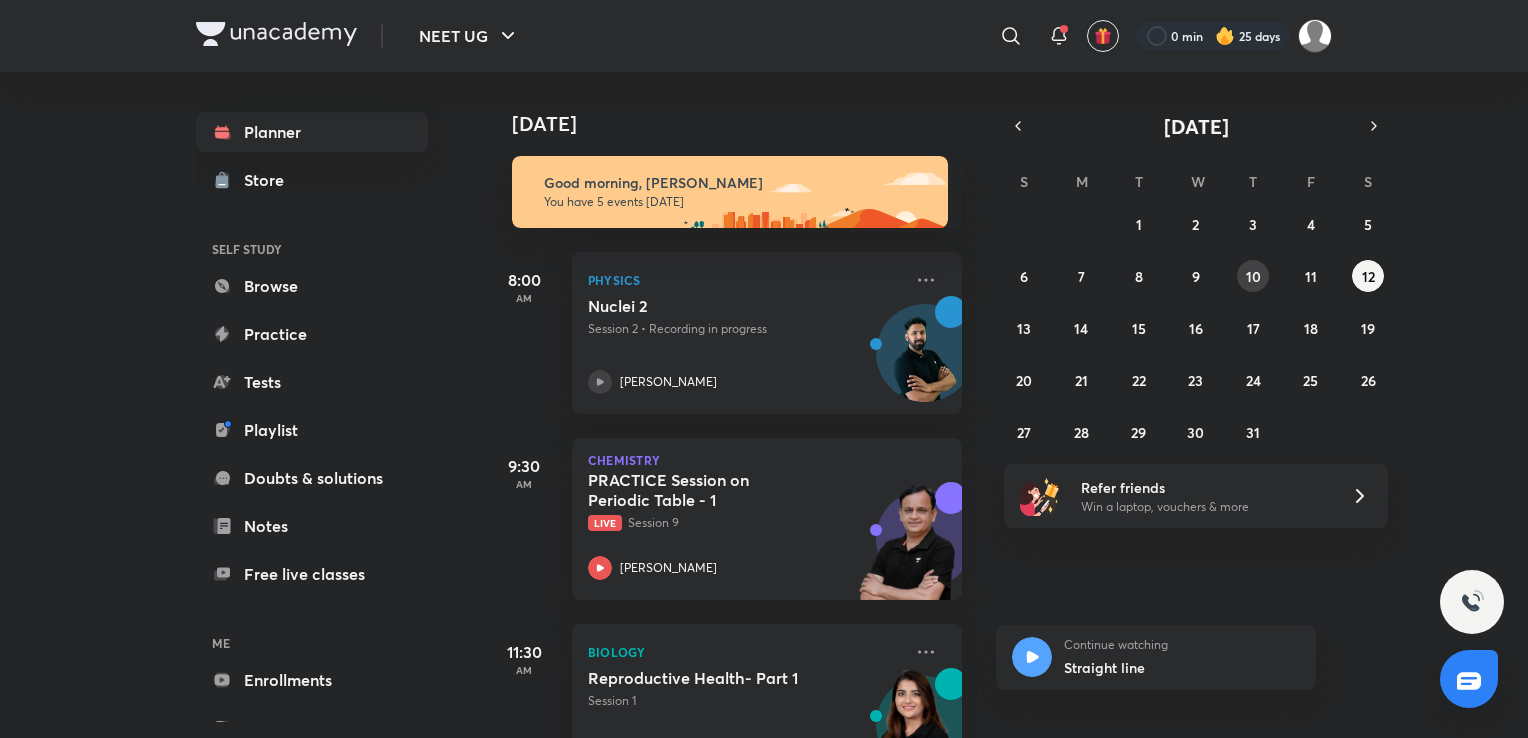 click on "10" at bounding box center (1253, 276) 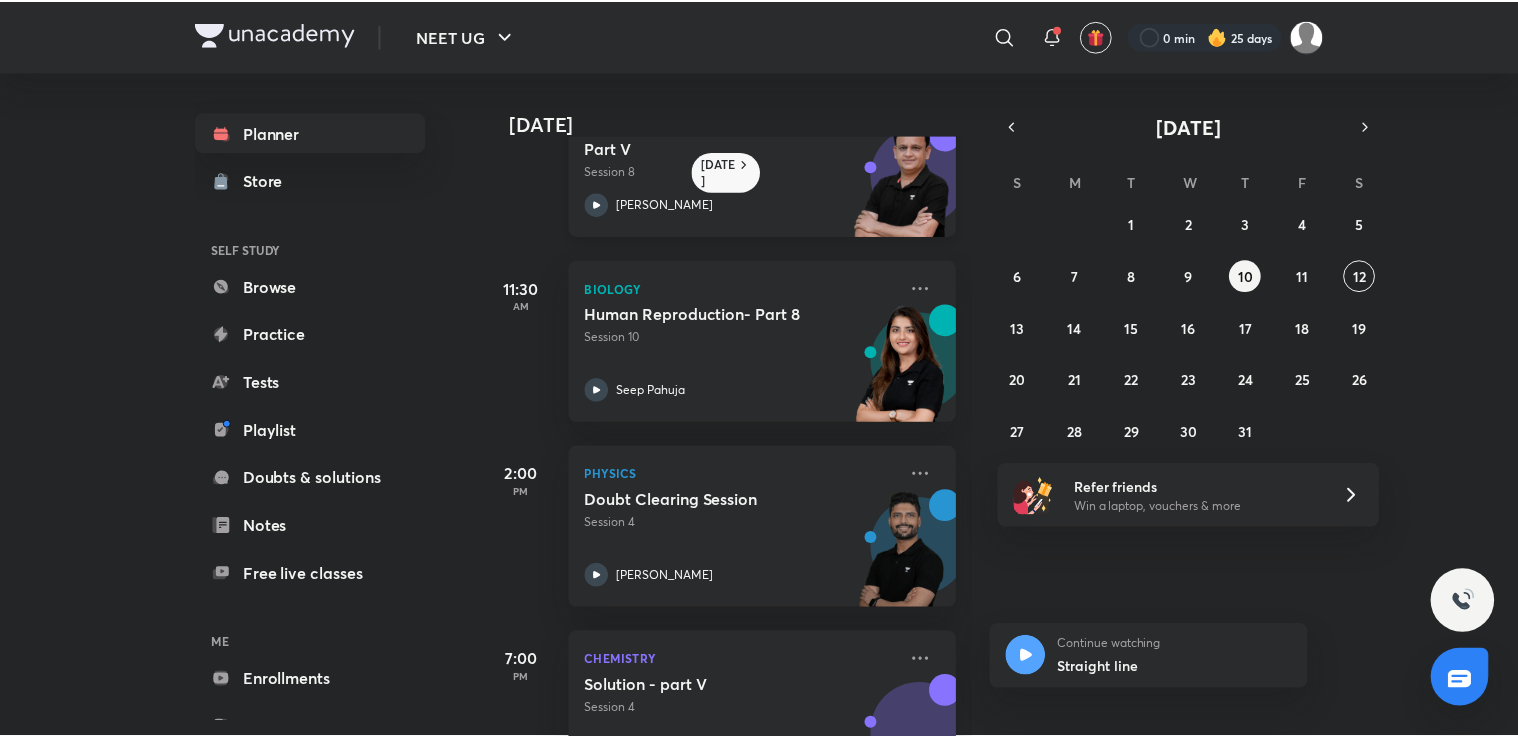 scroll, scrollTop: 462, scrollLeft: 0, axis: vertical 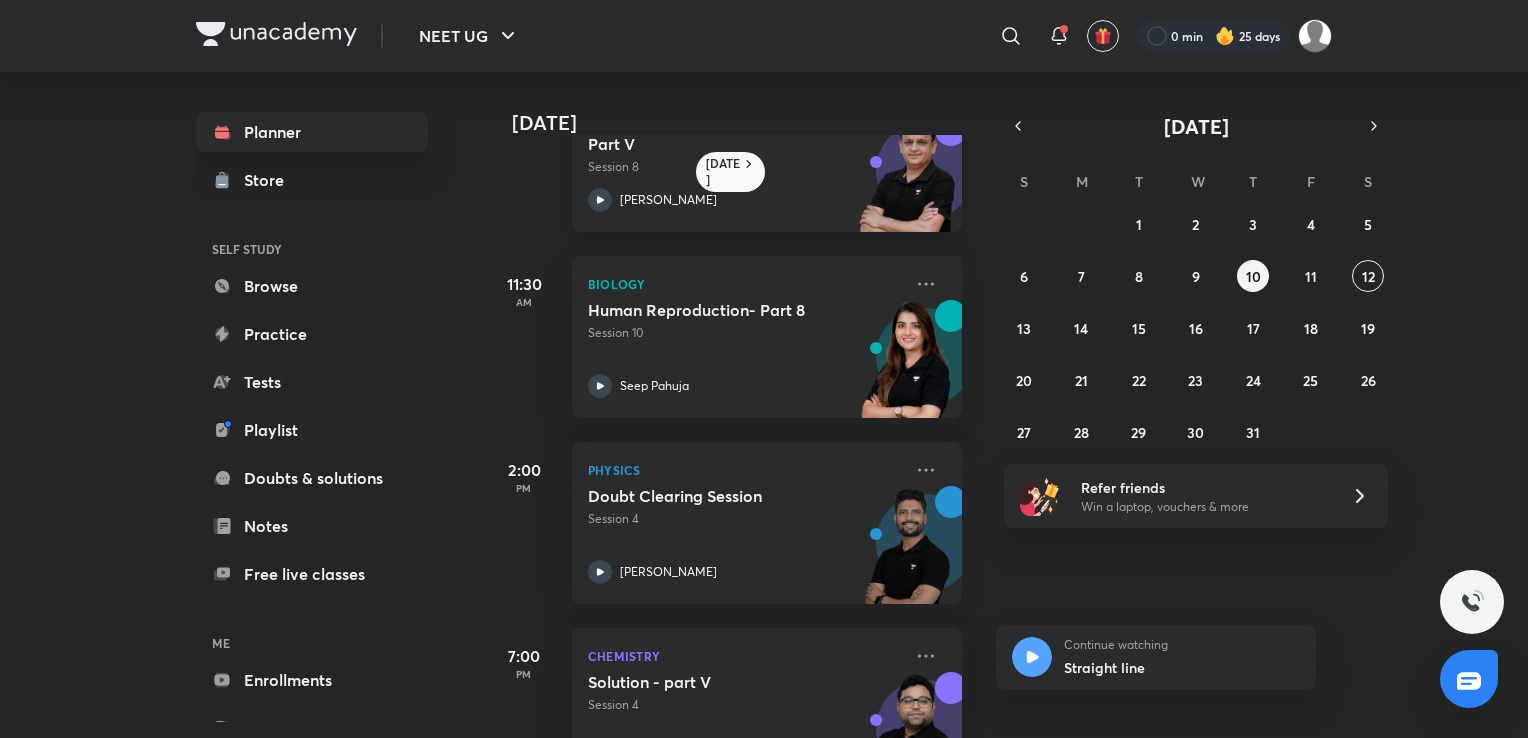 click on "Session 4" at bounding box center [745, 519] 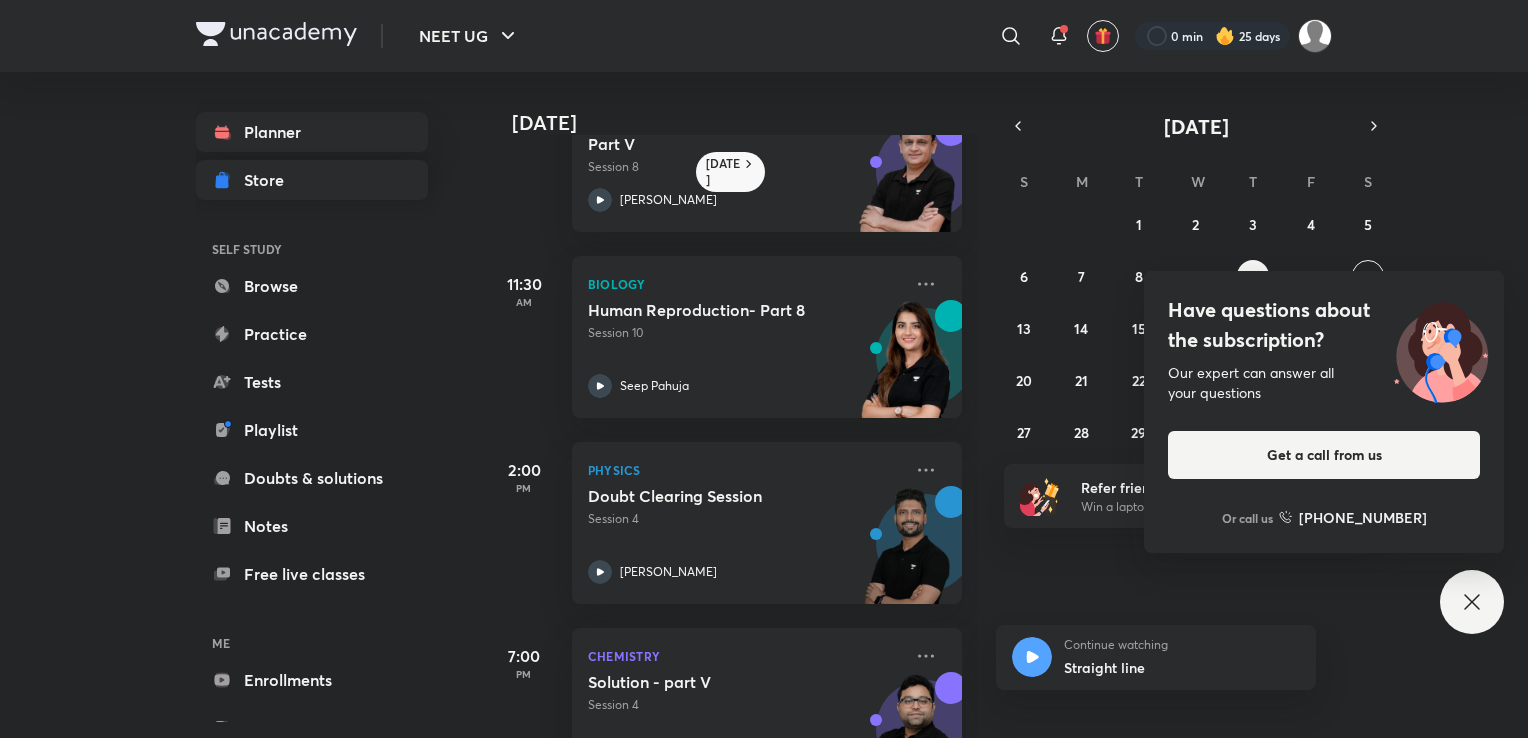 click on "Store" at bounding box center (312, 180) 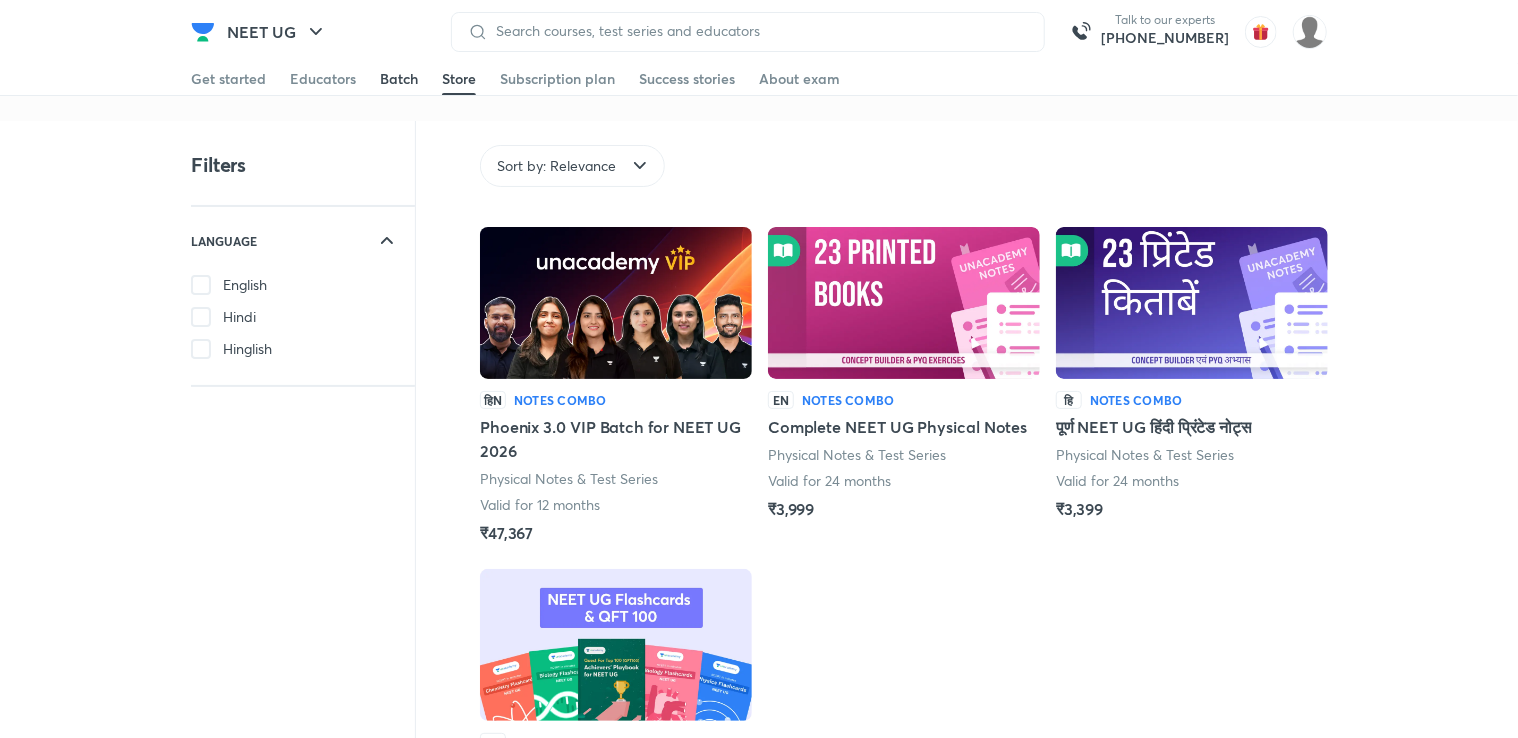 click on "Batch" at bounding box center (399, 79) 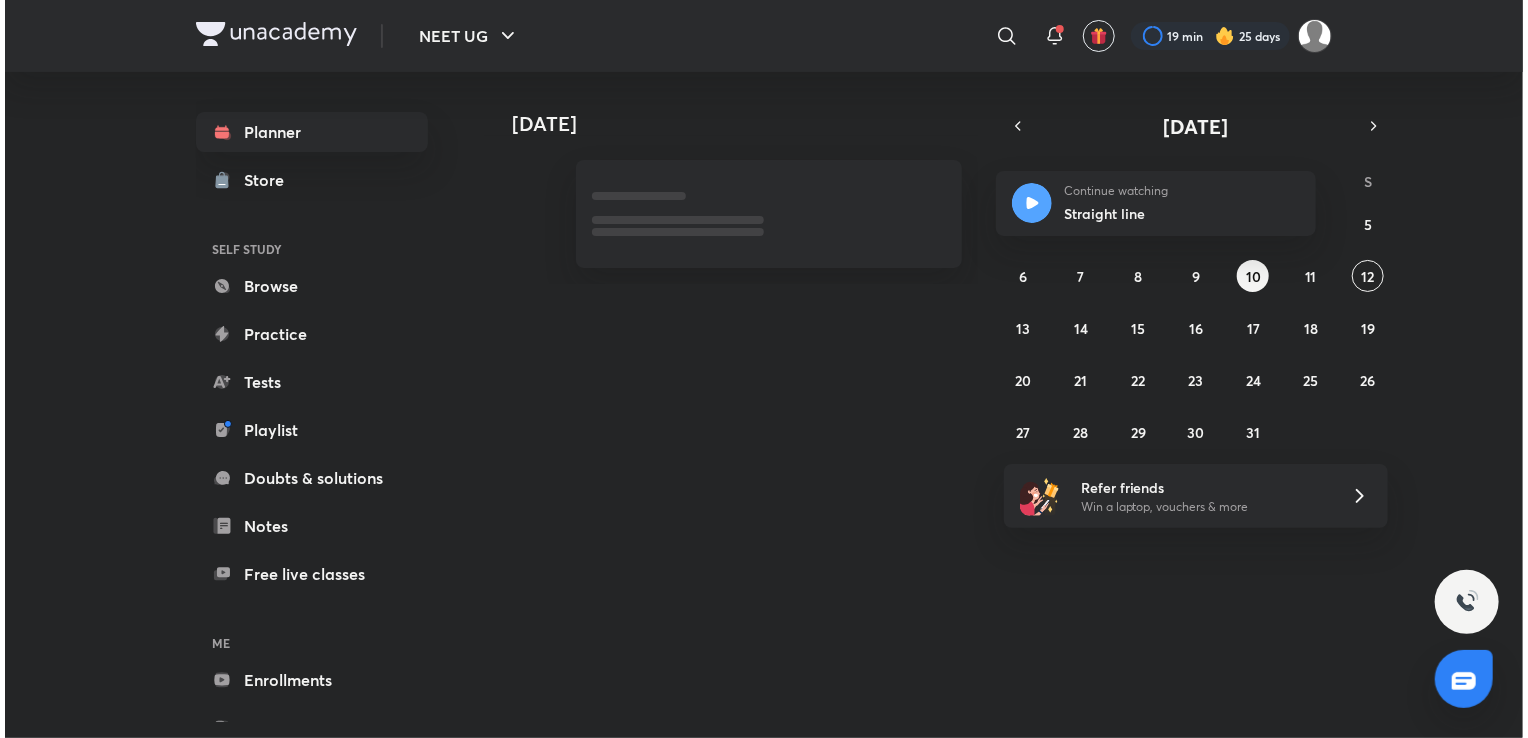 scroll, scrollTop: 0, scrollLeft: 0, axis: both 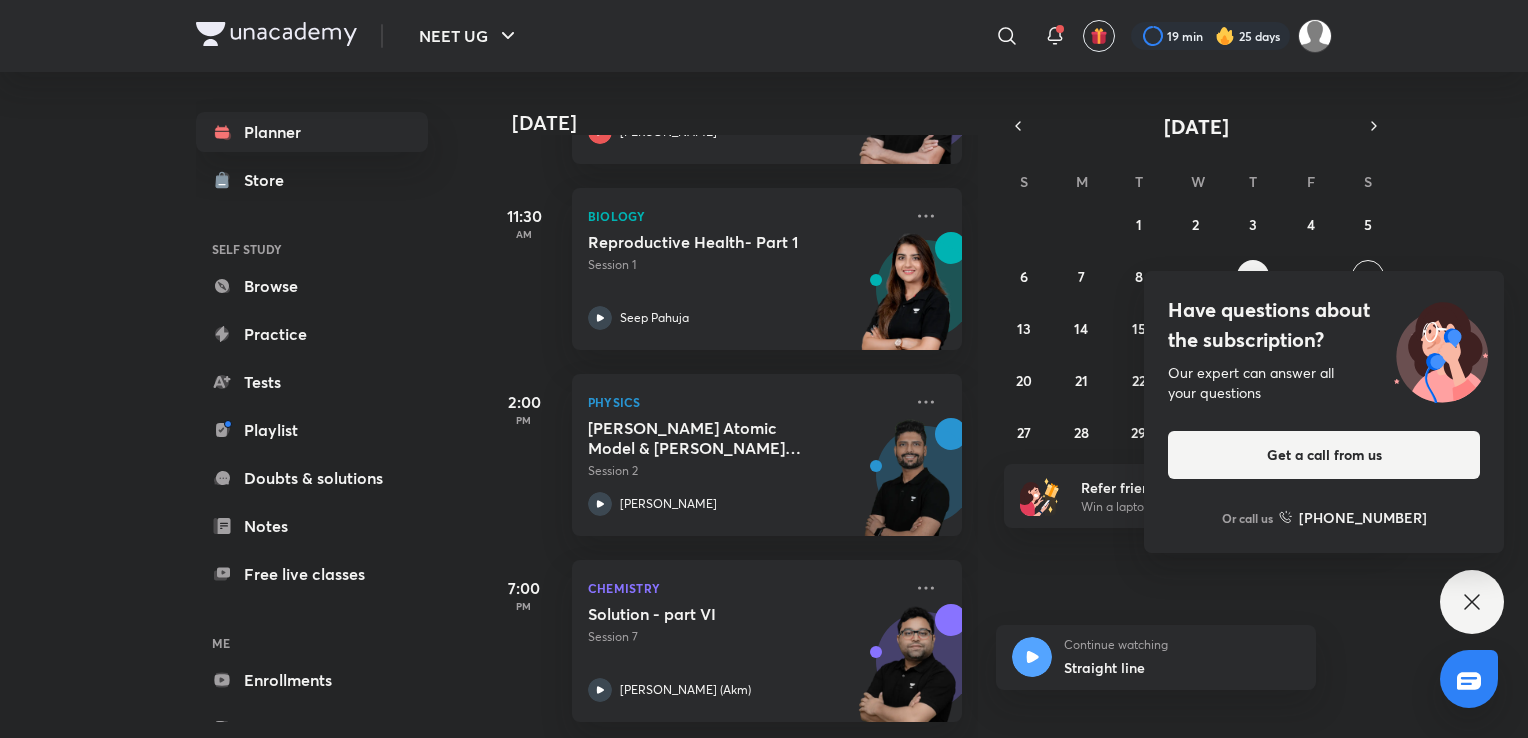 click on "Have questions about the subscription? Our expert can answer all your questions Get a call from us Or call us [PHONE_NUMBER]" at bounding box center (1472, 602) 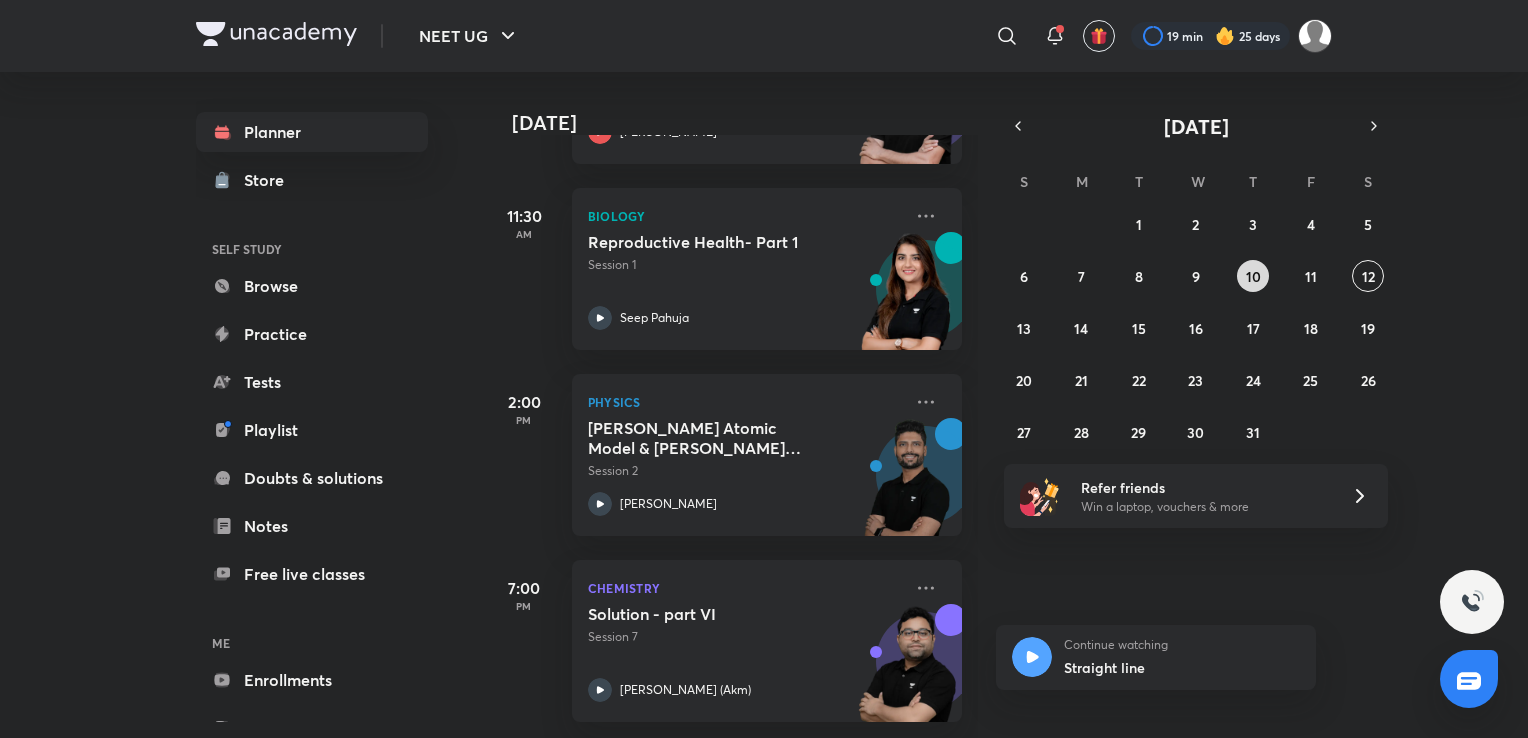 click on "10" at bounding box center (1253, 276) 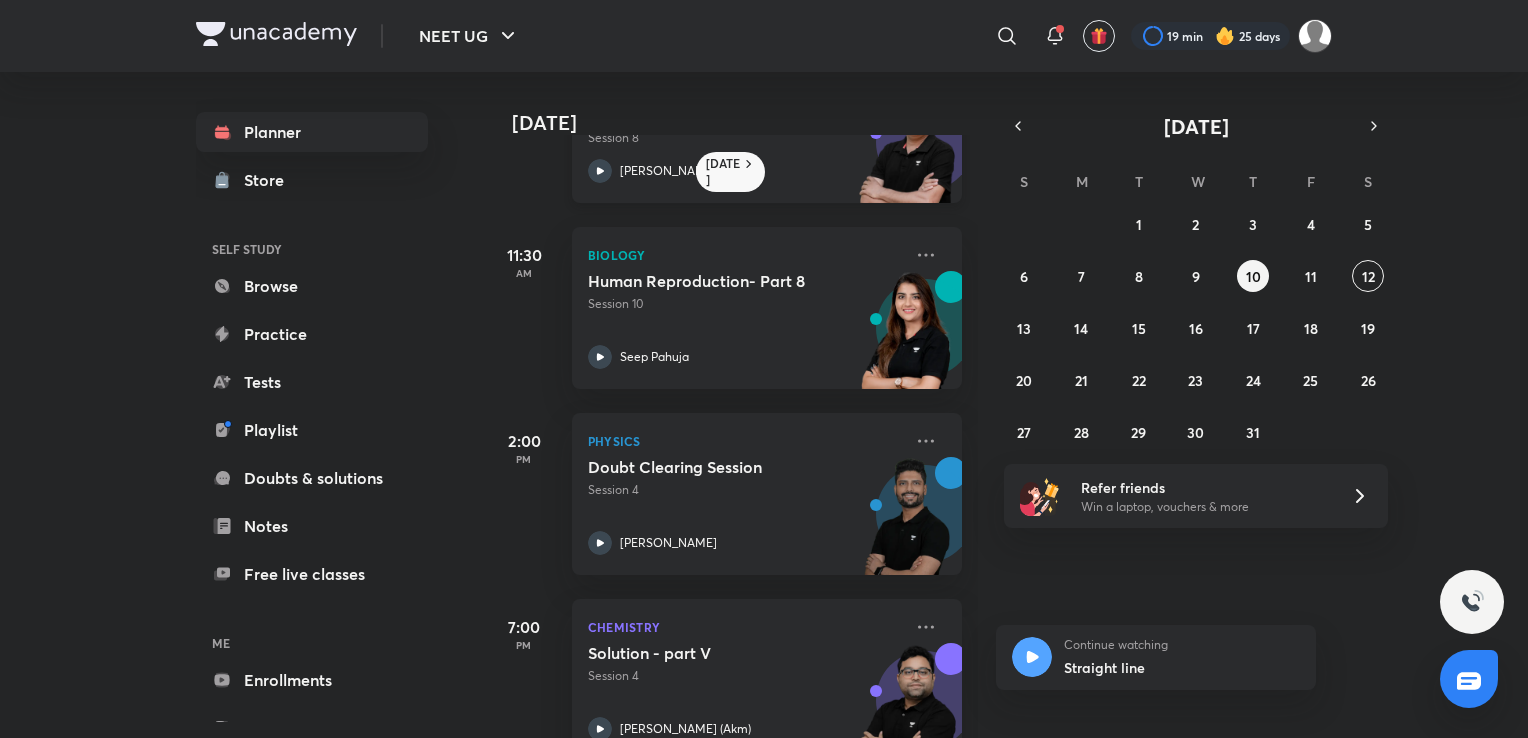 scroll, scrollTop: 495, scrollLeft: 0, axis: vertical 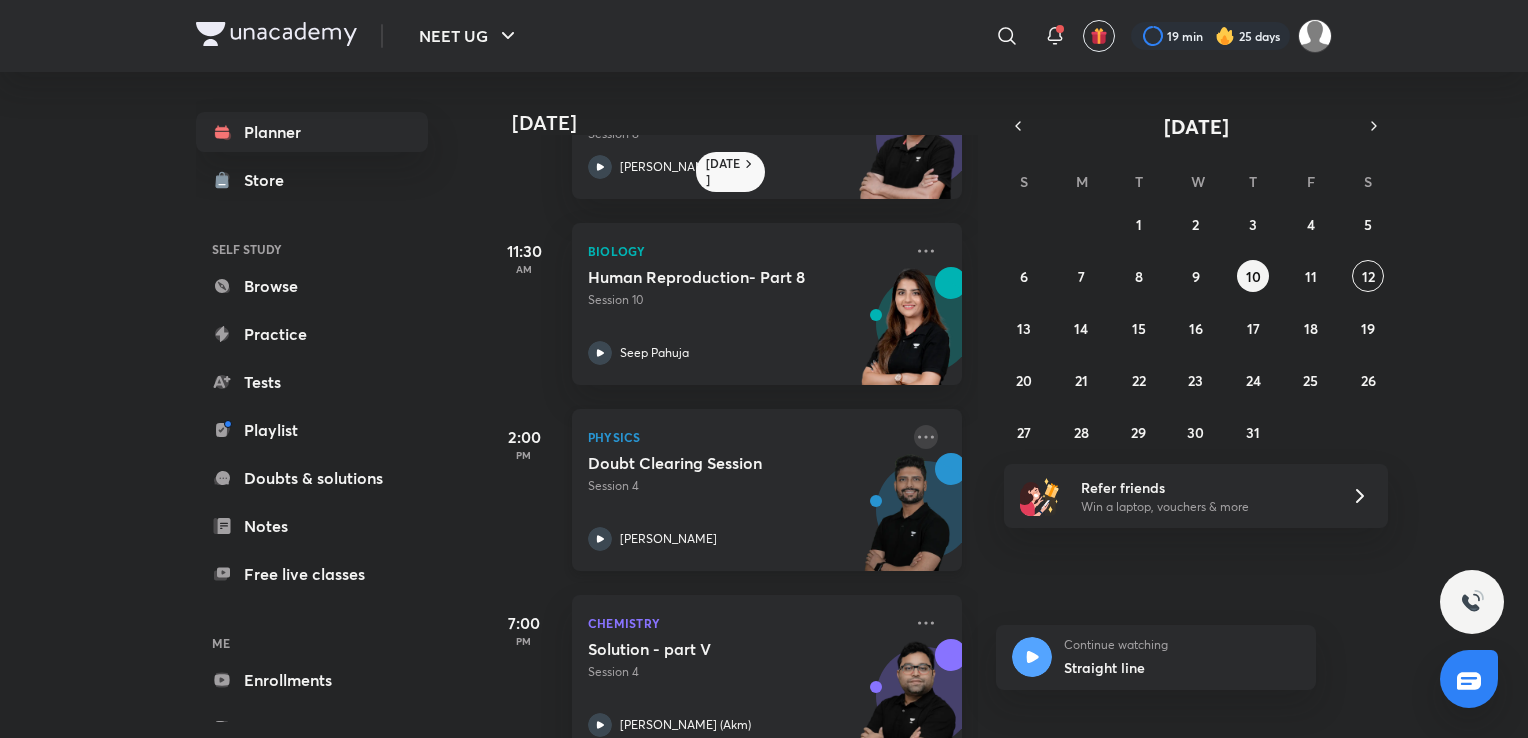 click 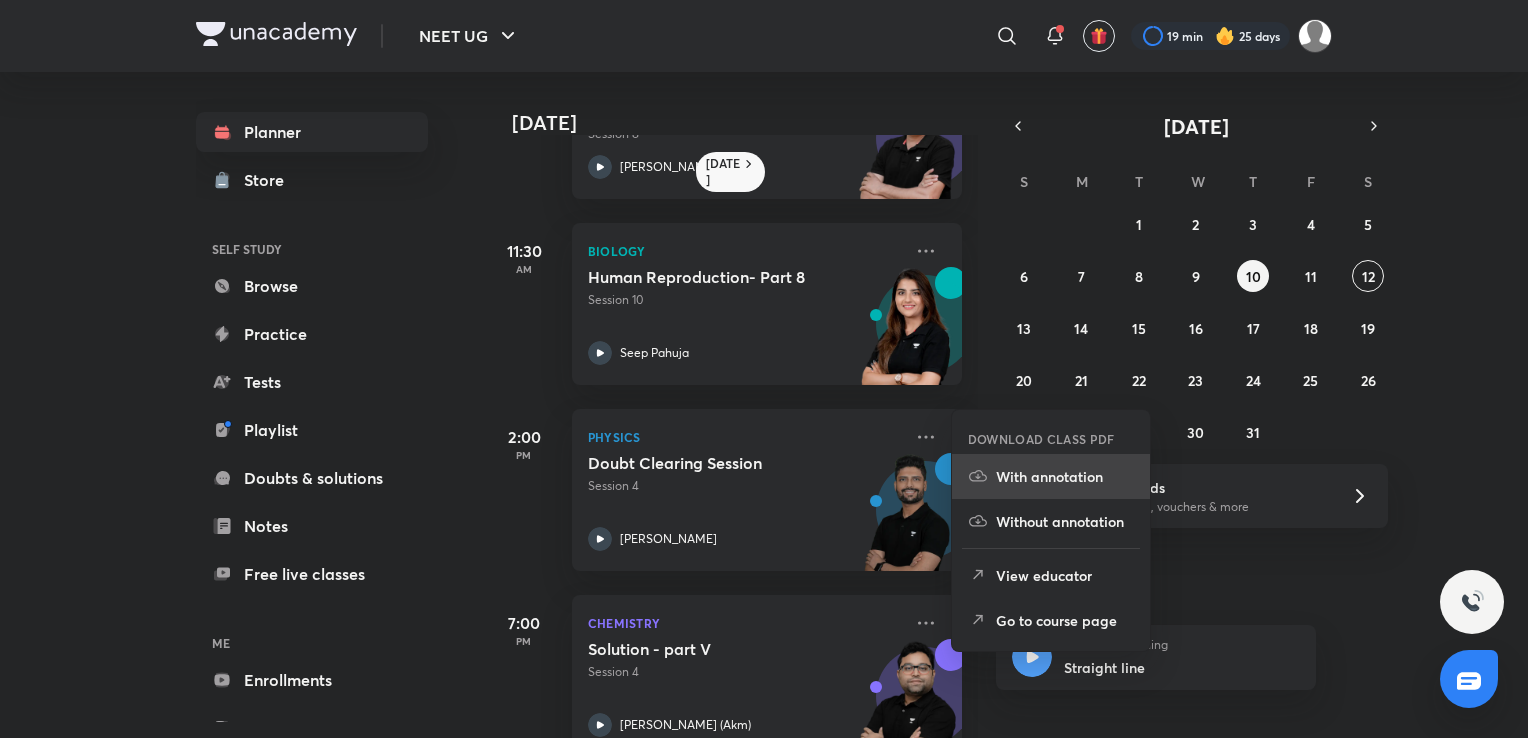 click 